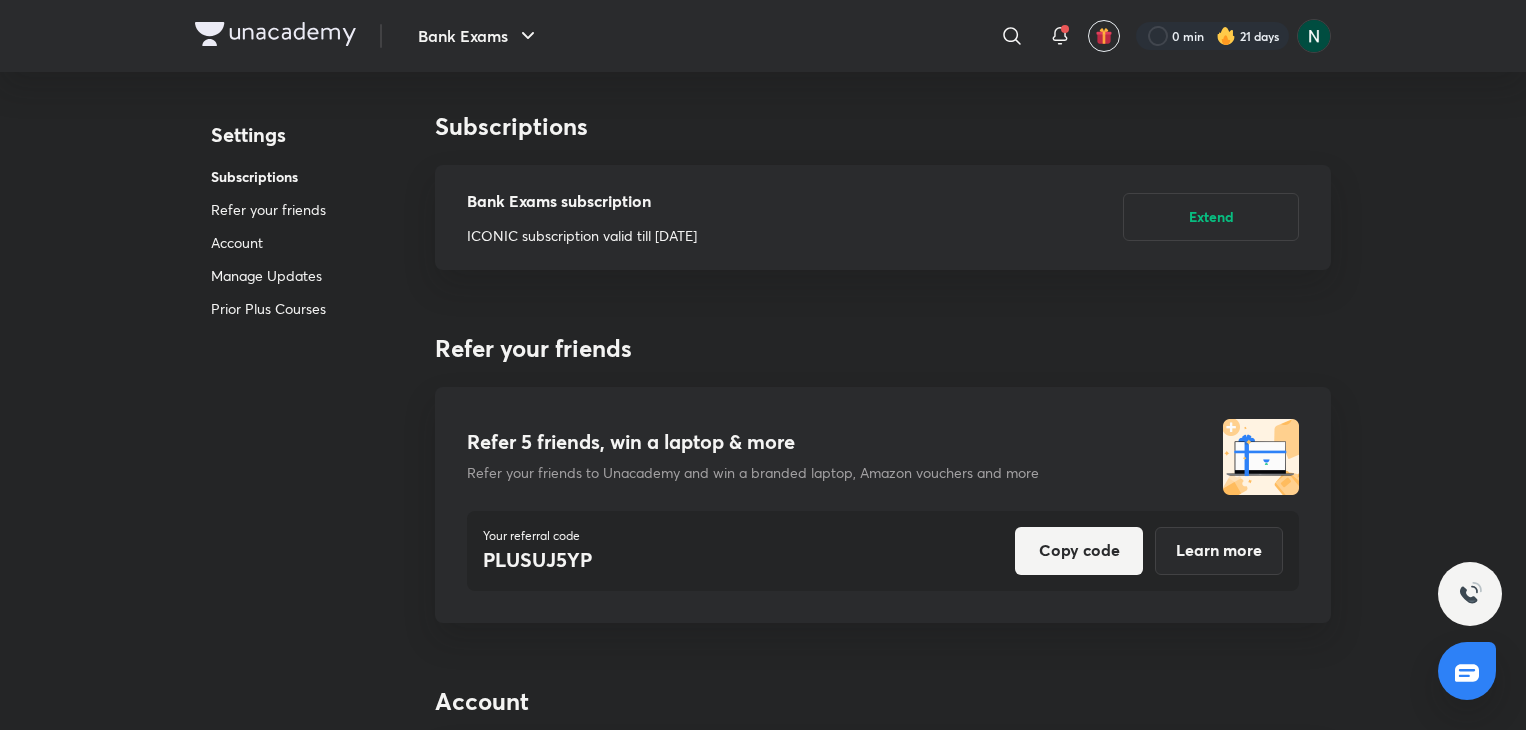 scroll, scrollTop: 0, scrollLeft: 0, axis: both 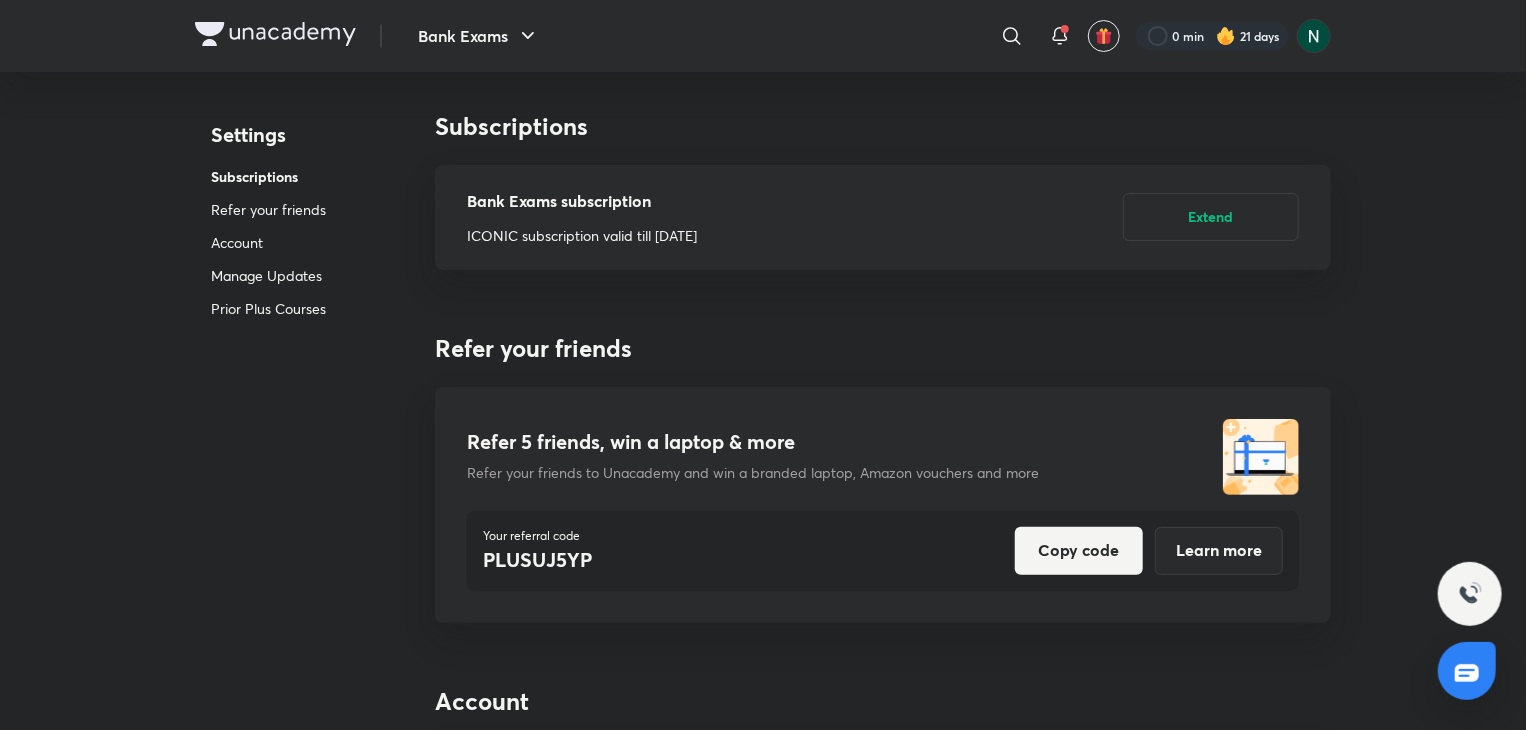 click at bounding box center [275, 34] 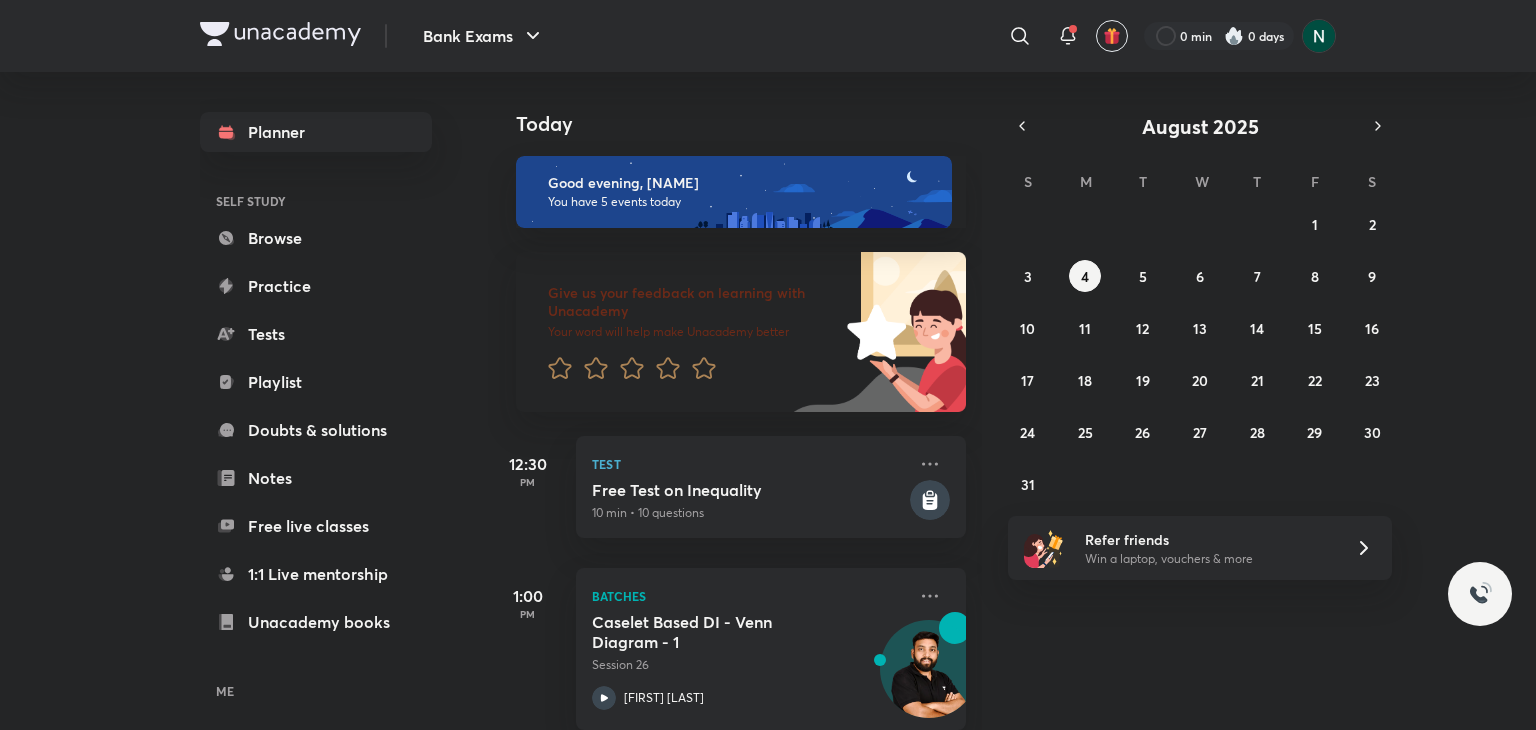 scroll, scrollTop: 0, scrollLeft: 0, axis: both 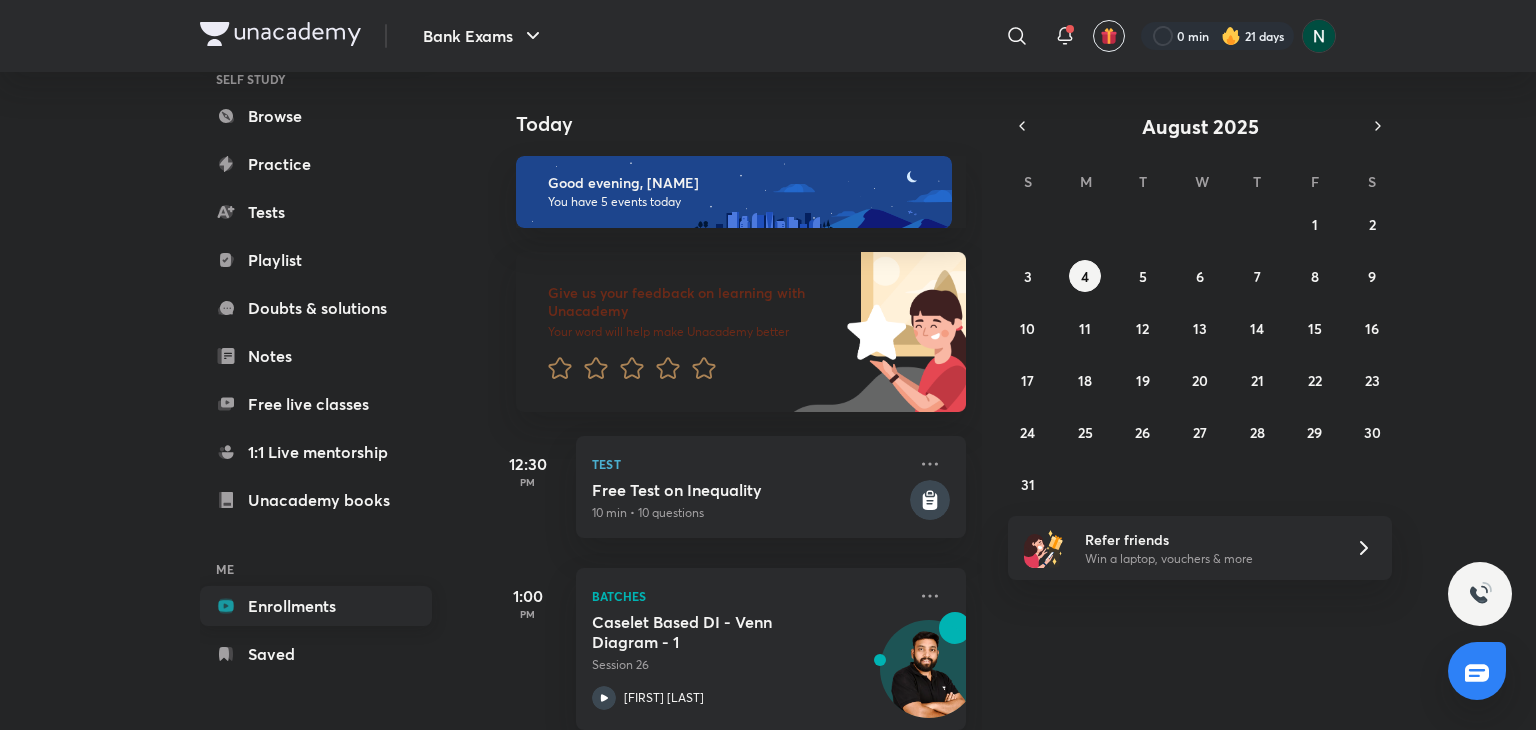 click on "Enrollments" at bounding box center [316, 606] 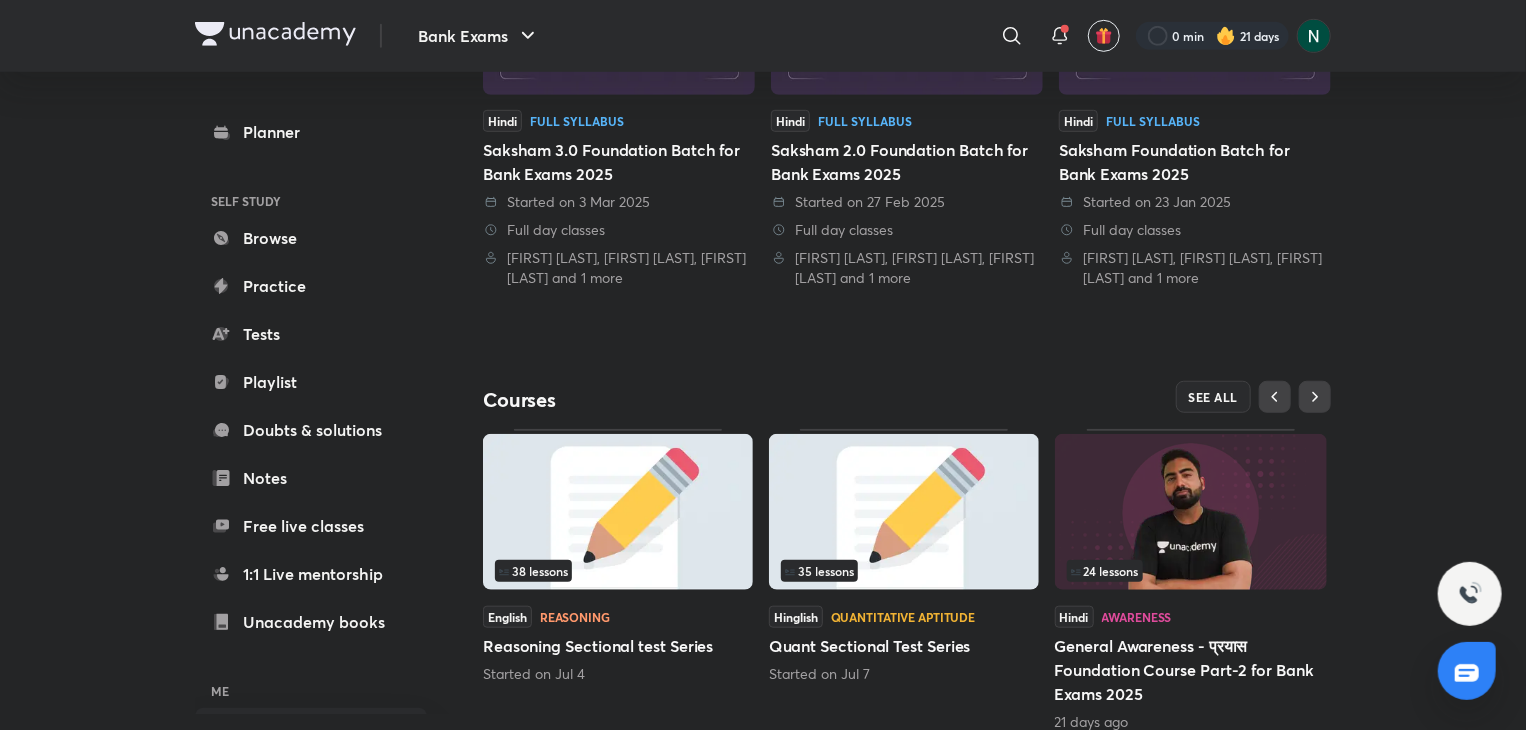 scroll, scrollTop: 668, scrollLeft: 0, axis: vertical 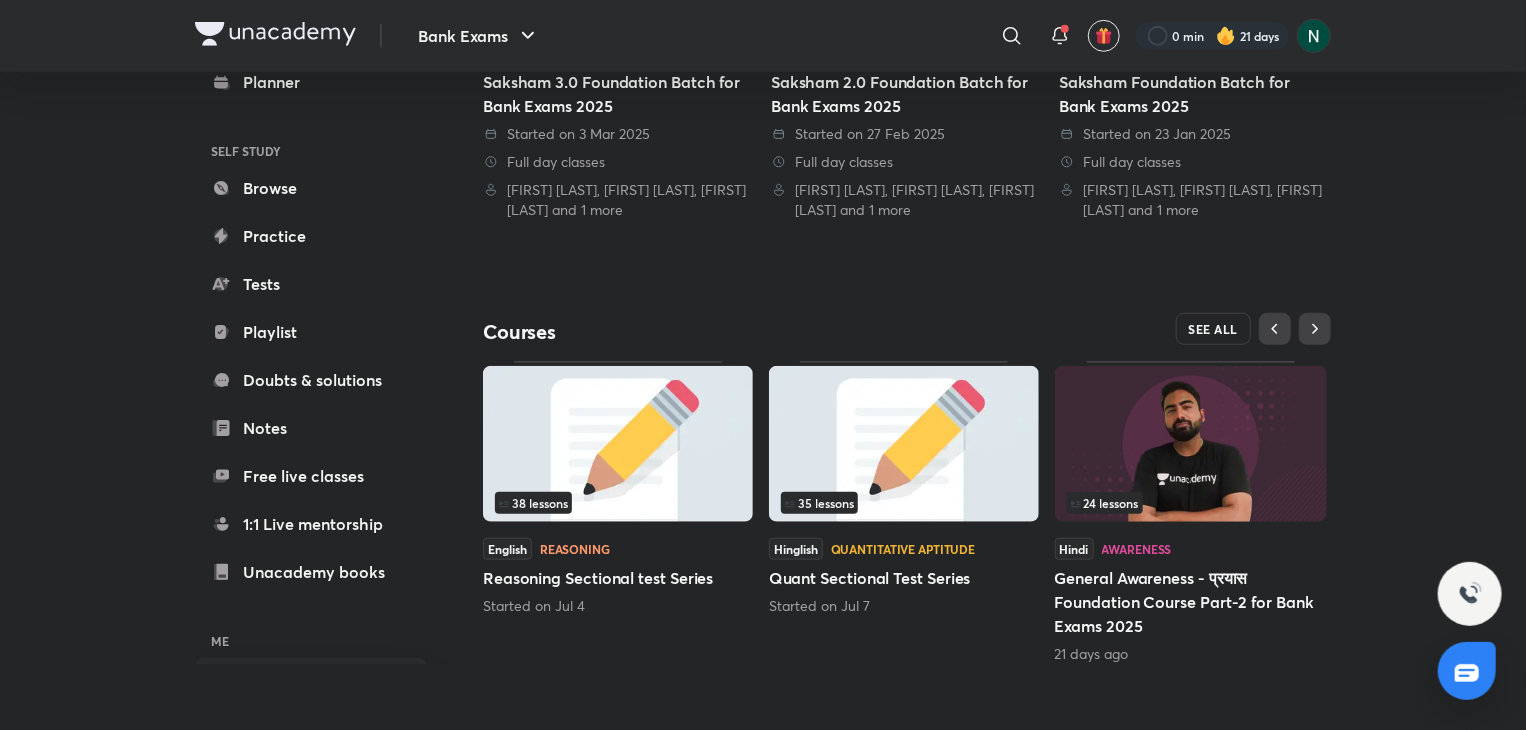 click on "SEE ALL" at bounding box center (1214, 329) 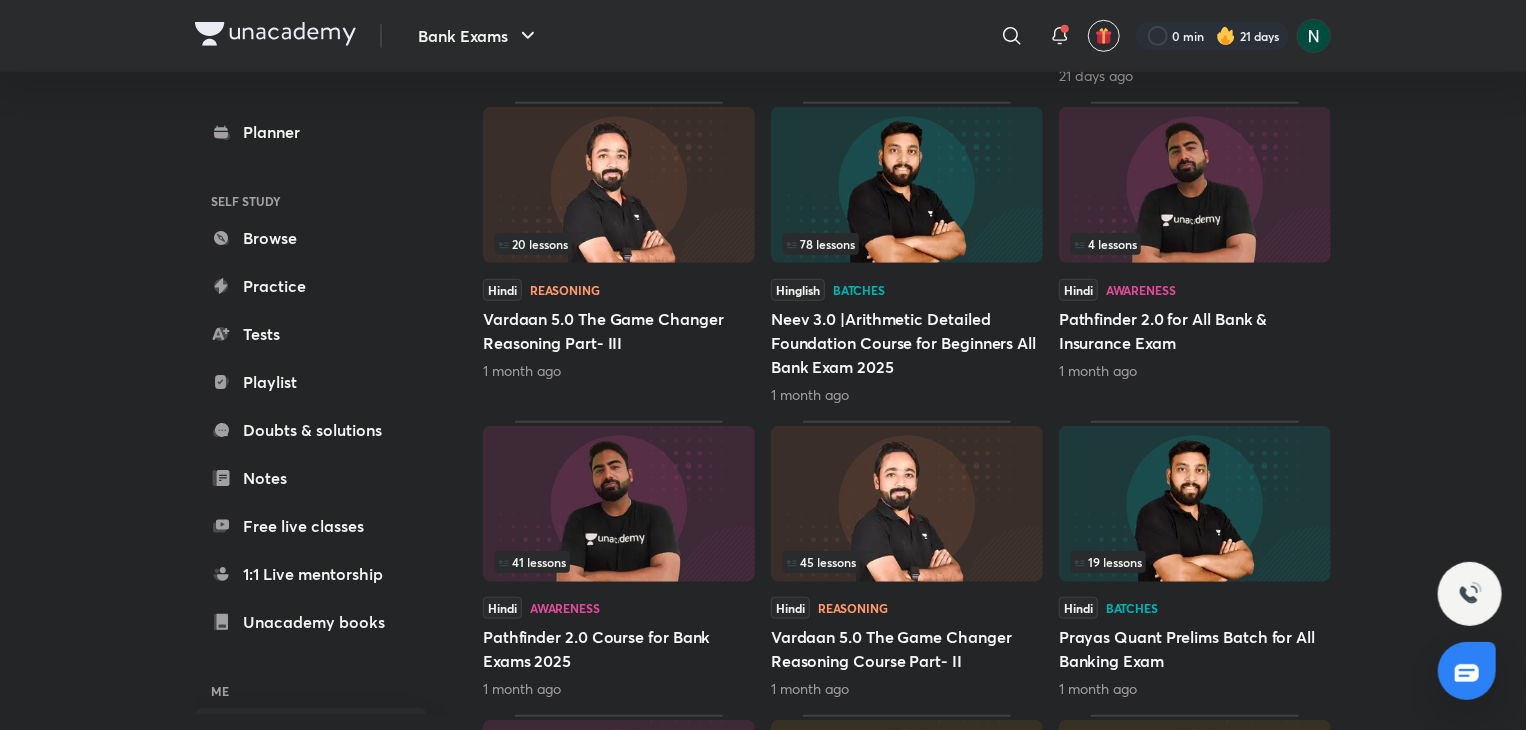 scroll, scrollTop: 640, scrollLeft: 0, axis: vertical 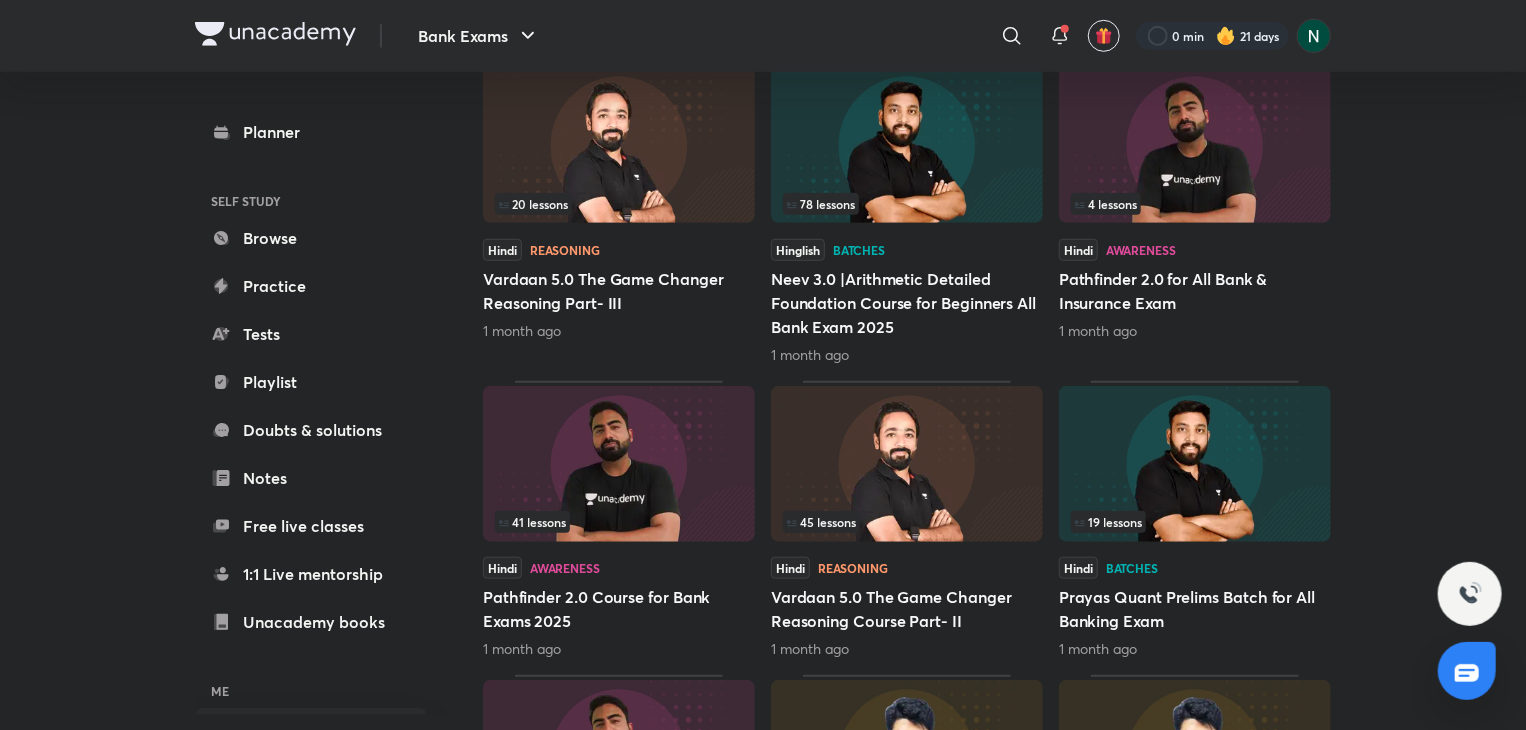 click at bounding box center [907, 464] 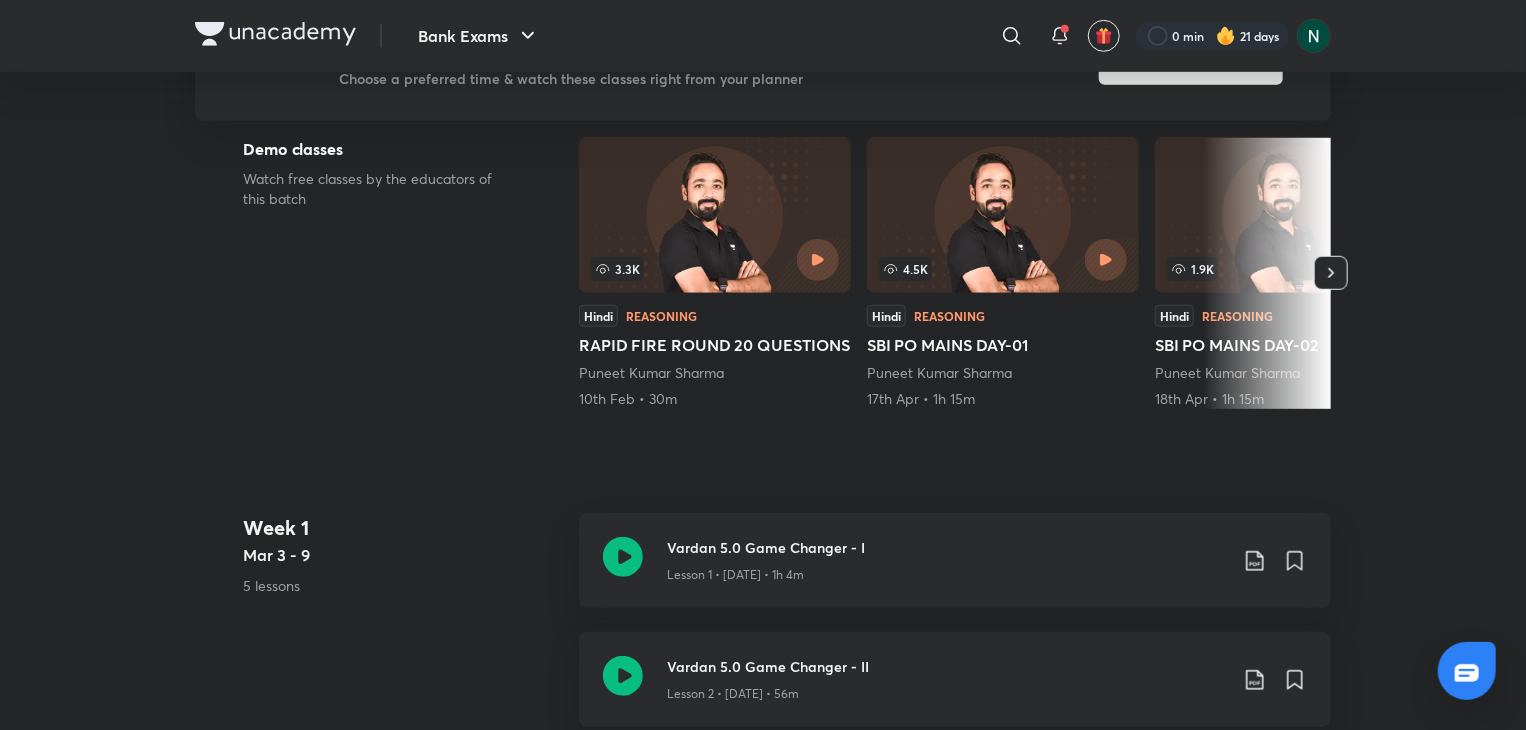 scroll, scrollTop: 0, scrollLeft: 0, axis: both 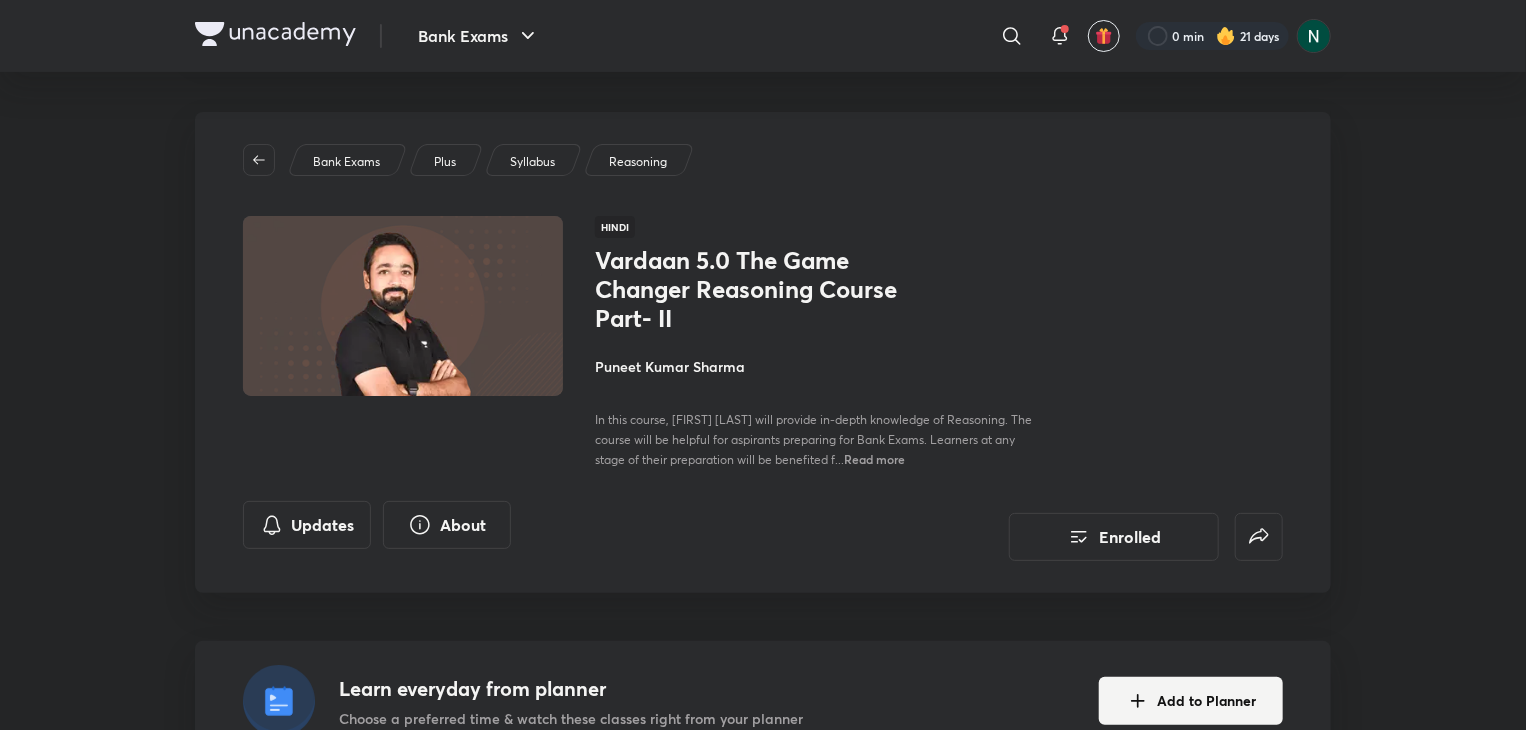 click on "Puneet Kumar Sharma" at bounding box center [819, 366] 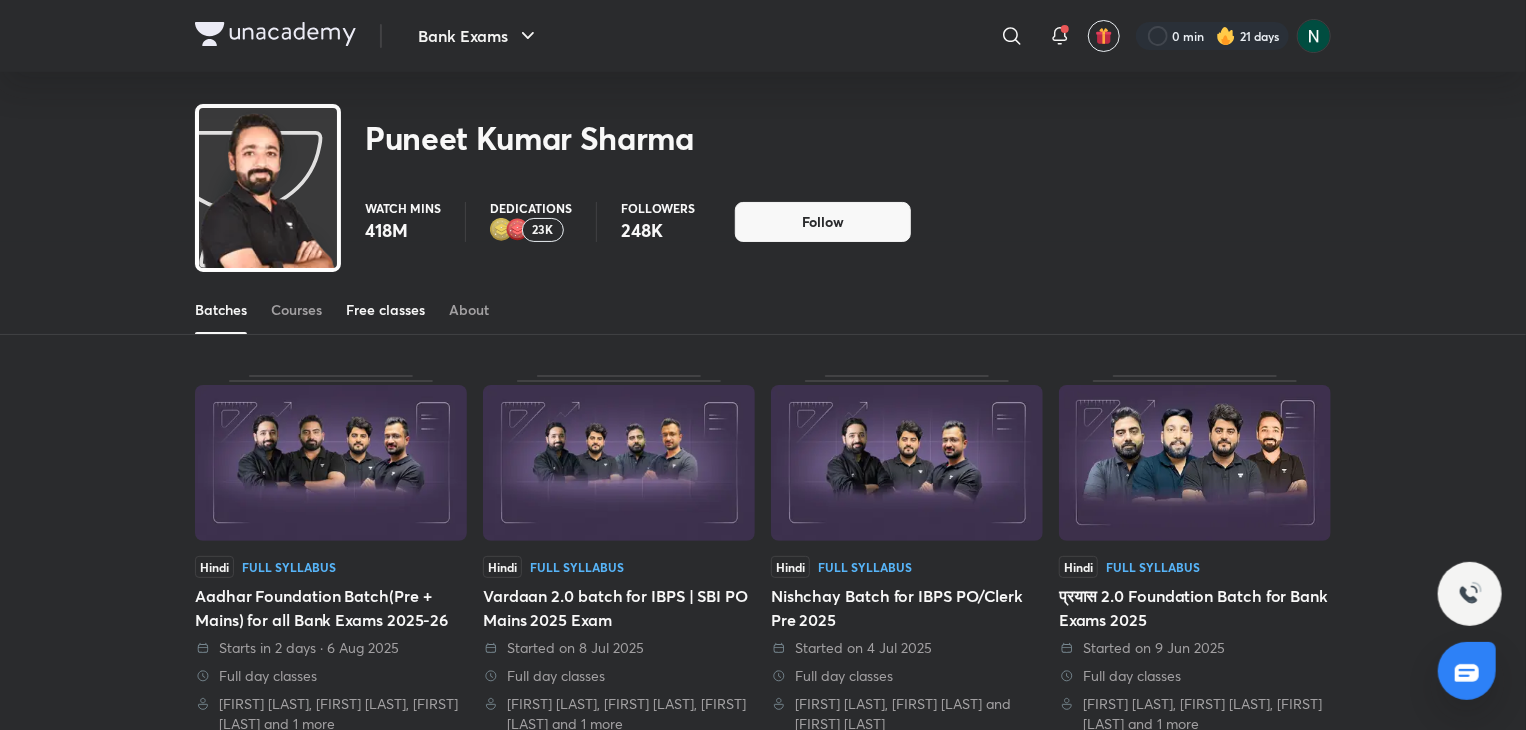 click on "Free classes" at bounding box center [385, 310] 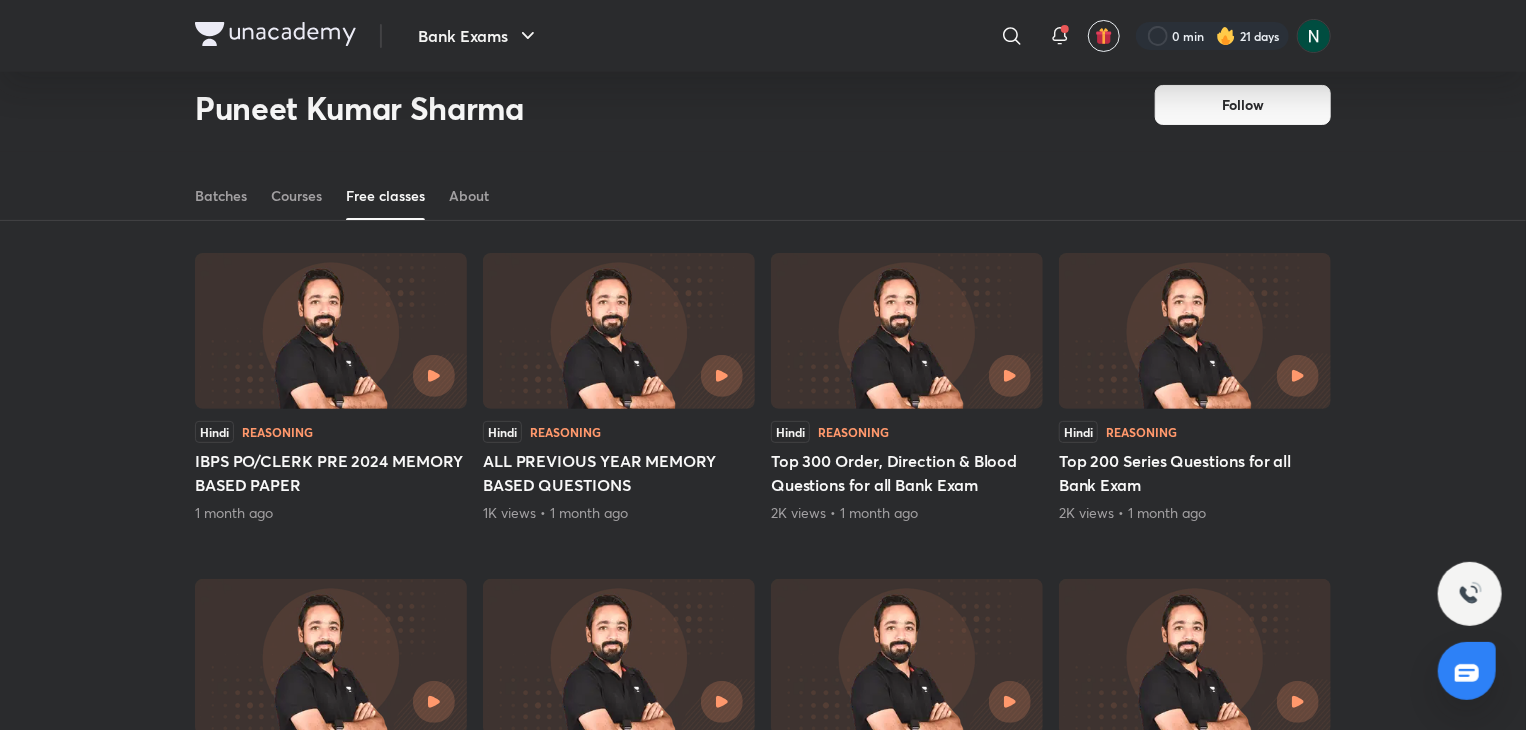 scroll, scrollTop: 166, scrollLeft: 0, axis: vertical 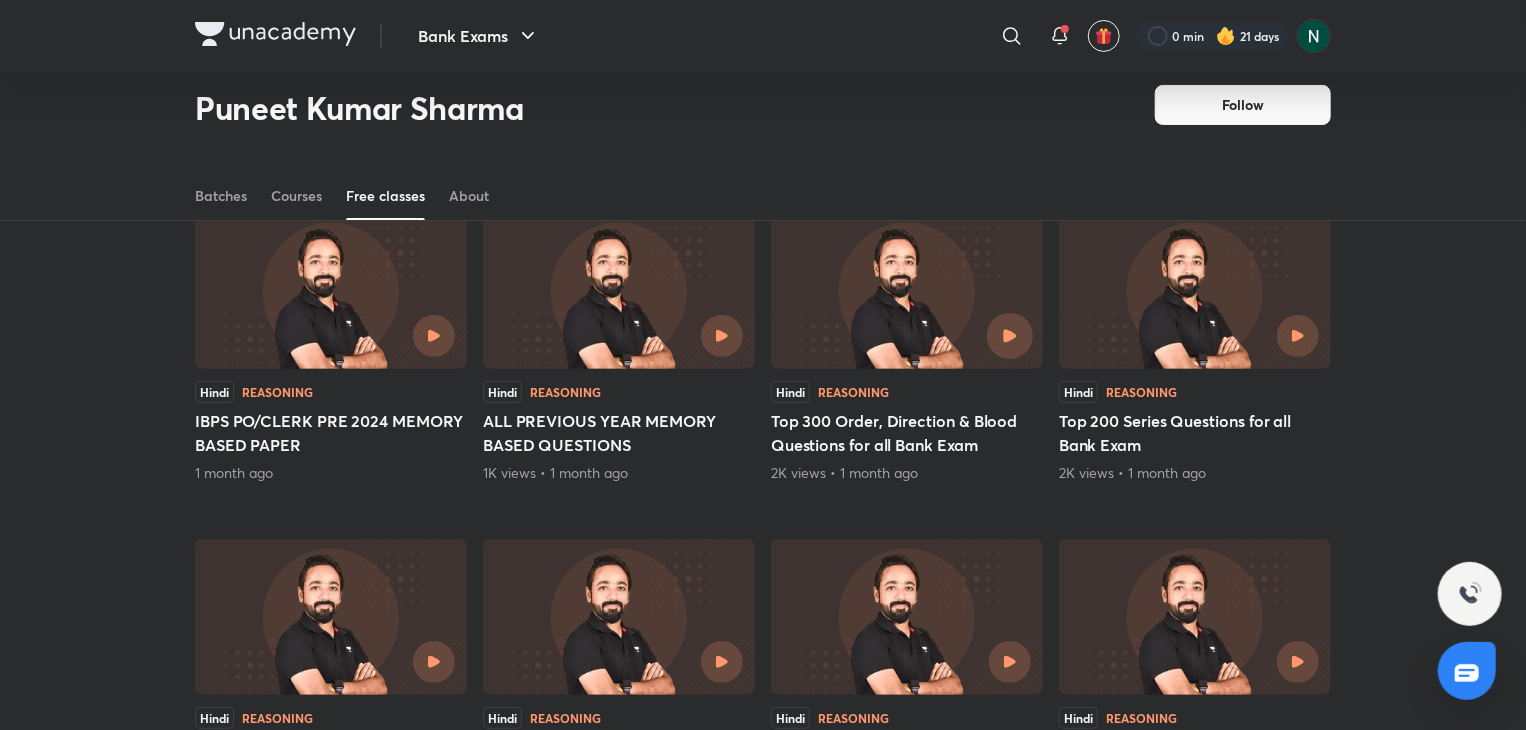 click 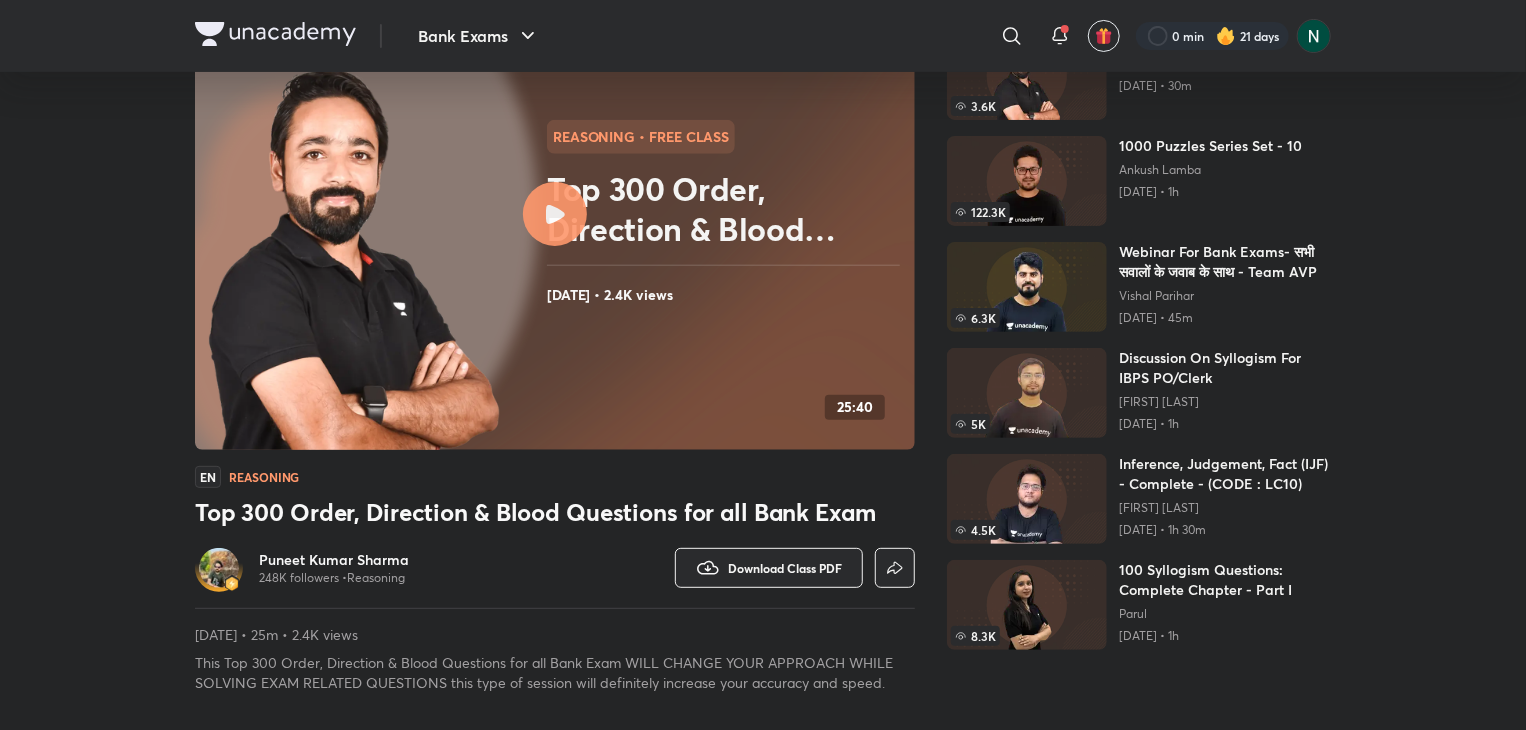 scroll, scrollTop: 0, scrollLeft: 0, axis: both 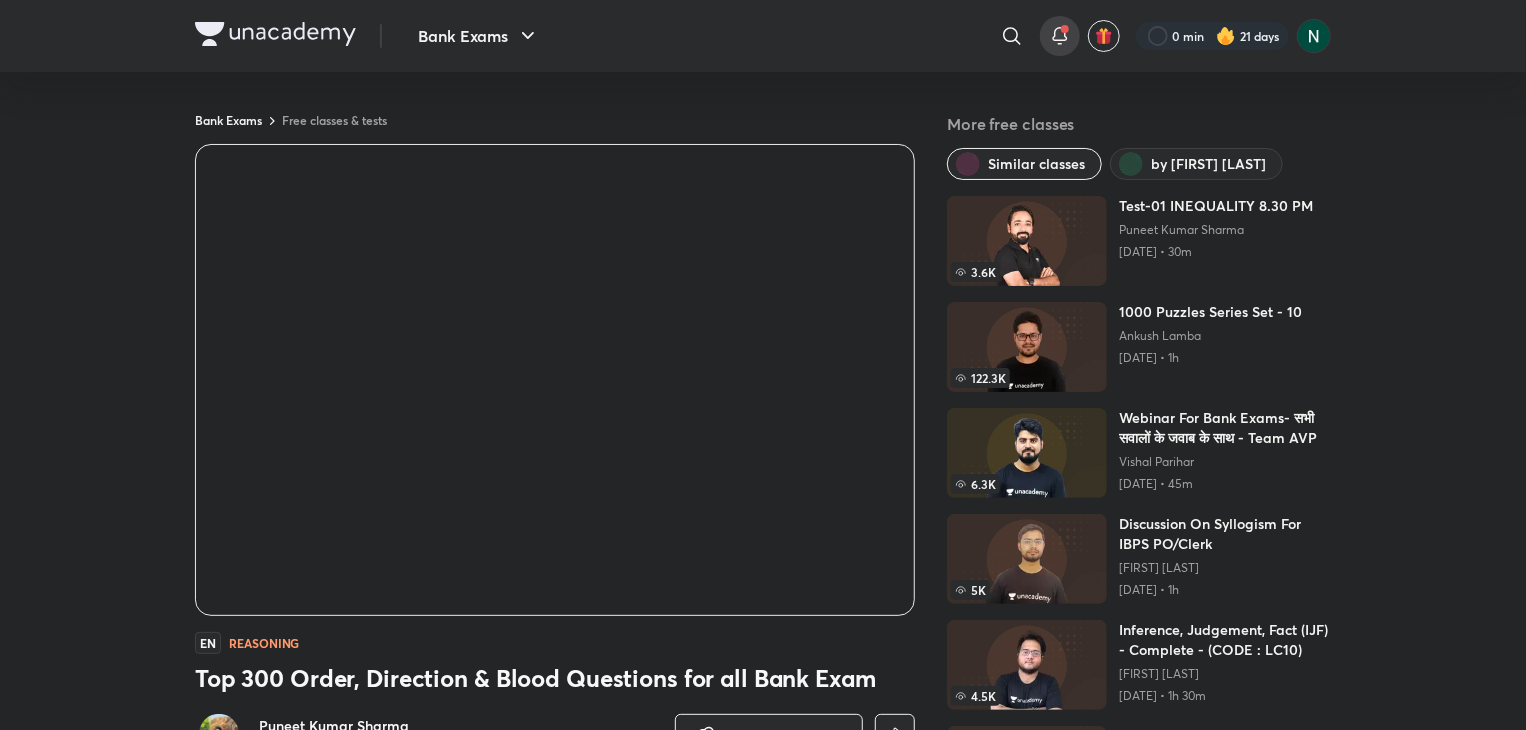 click 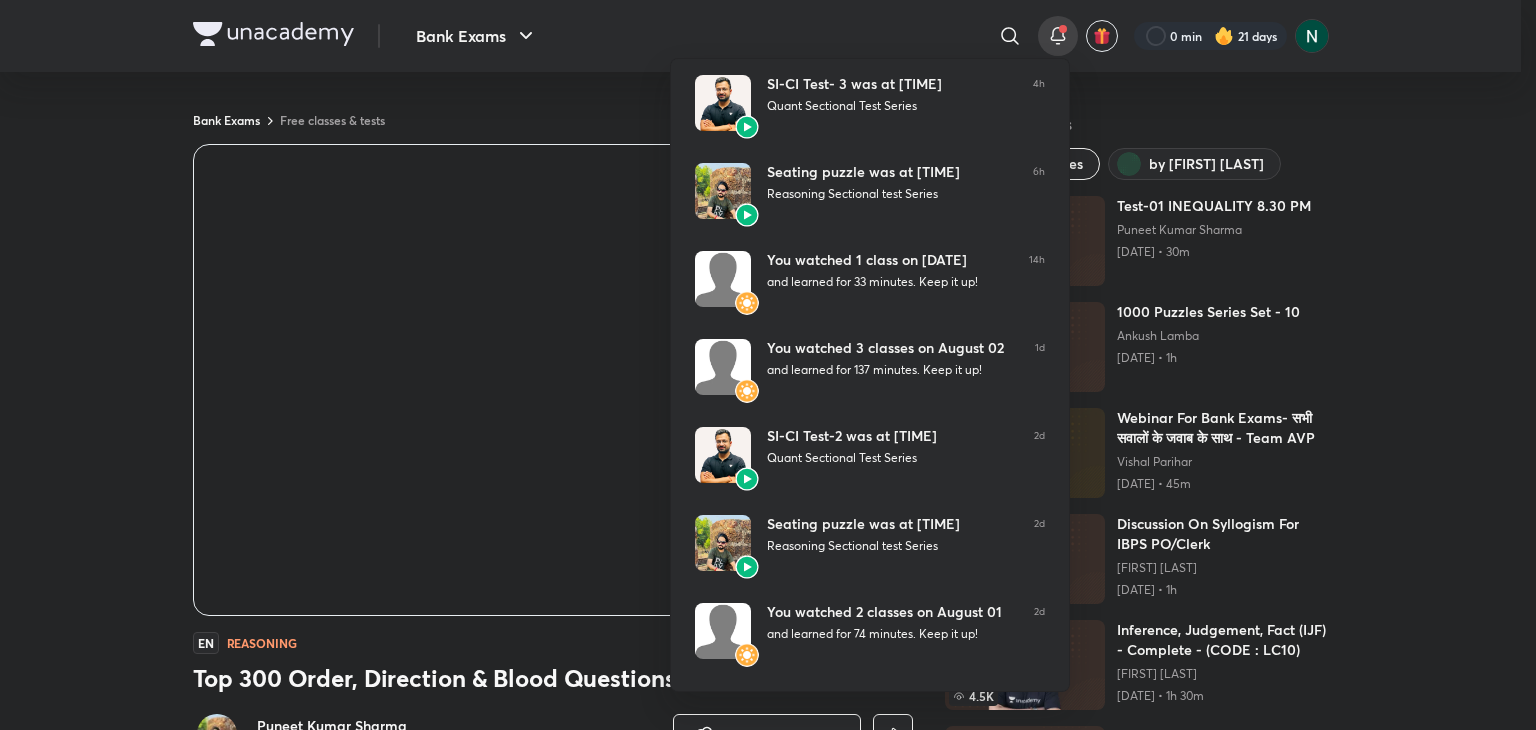 click at bounding box center (768, 365) 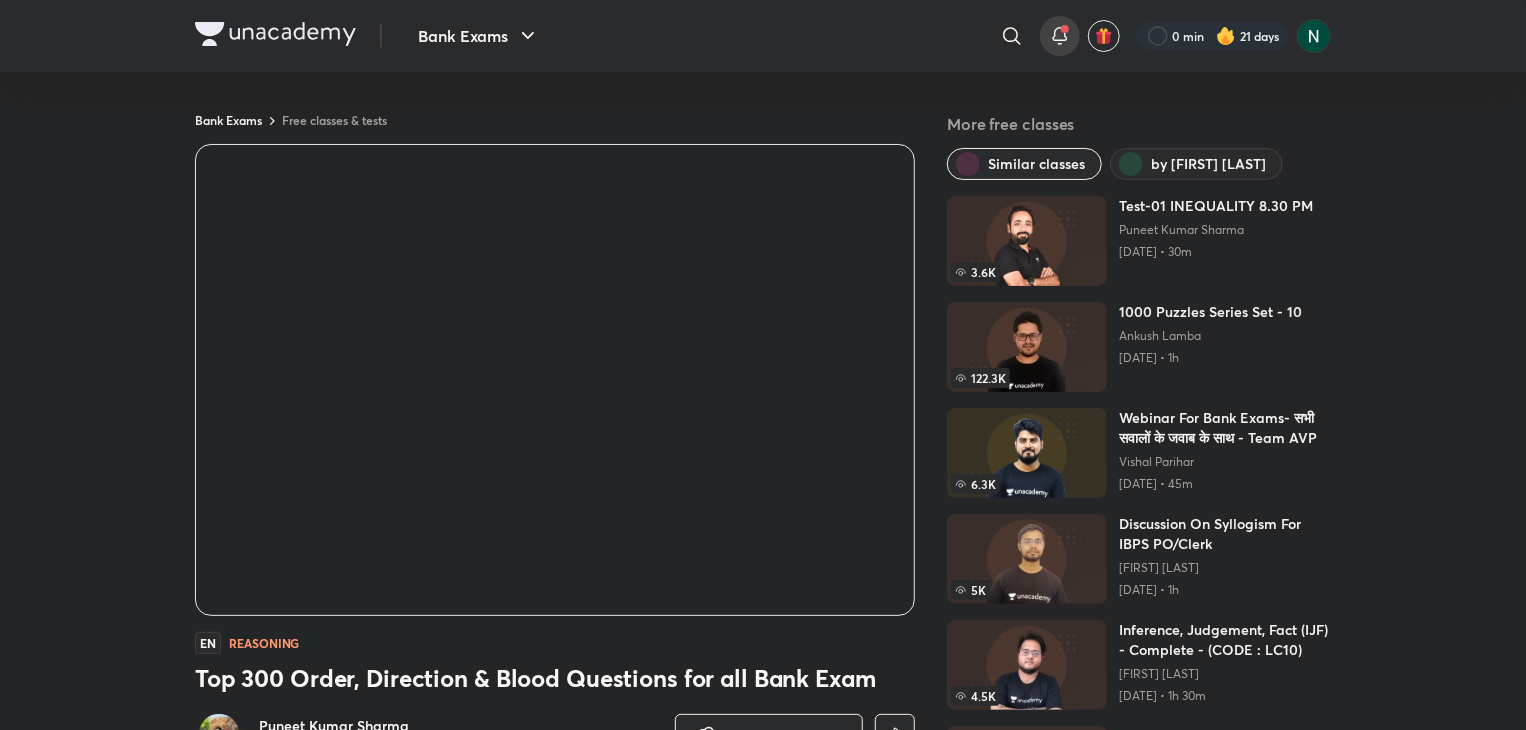 click 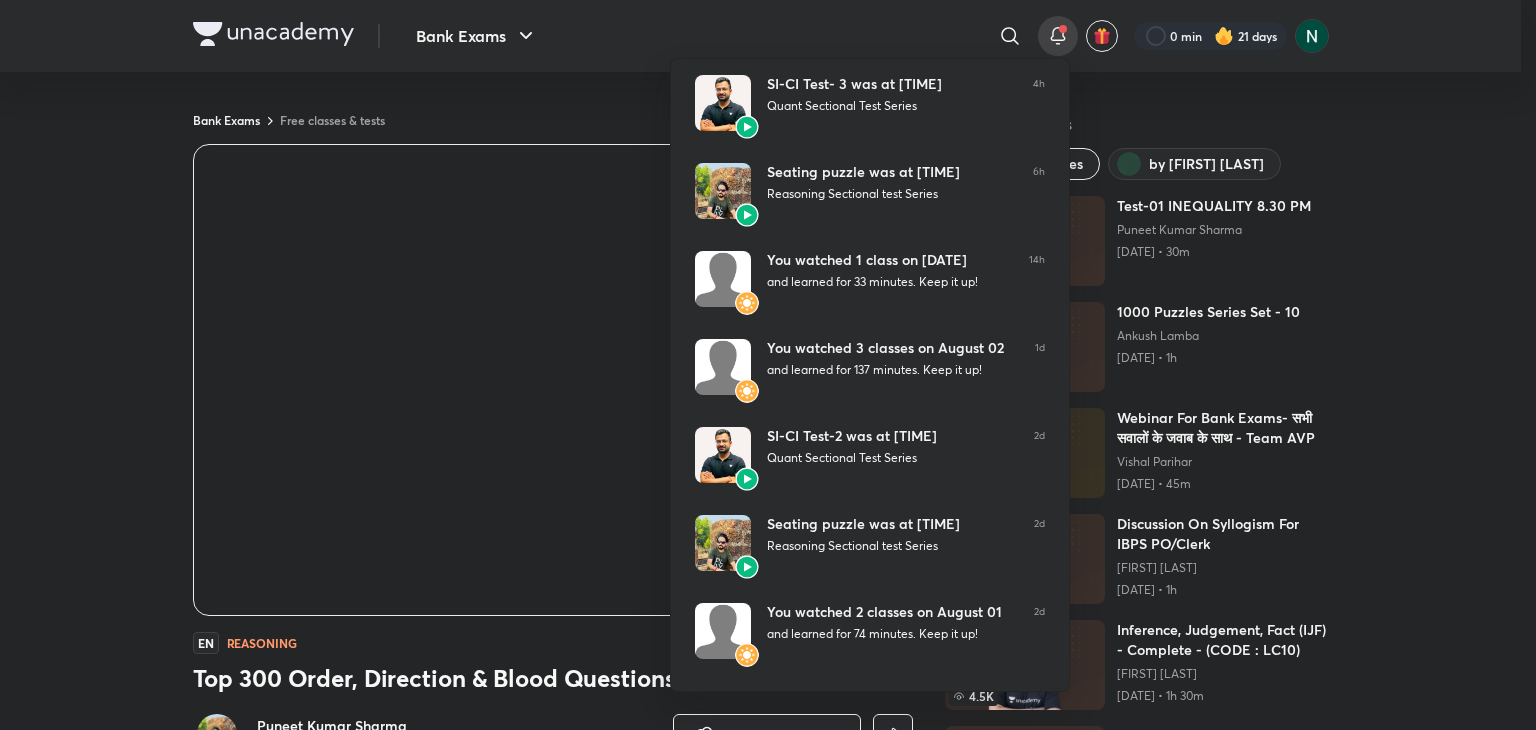click at bounding box center (768, 365) 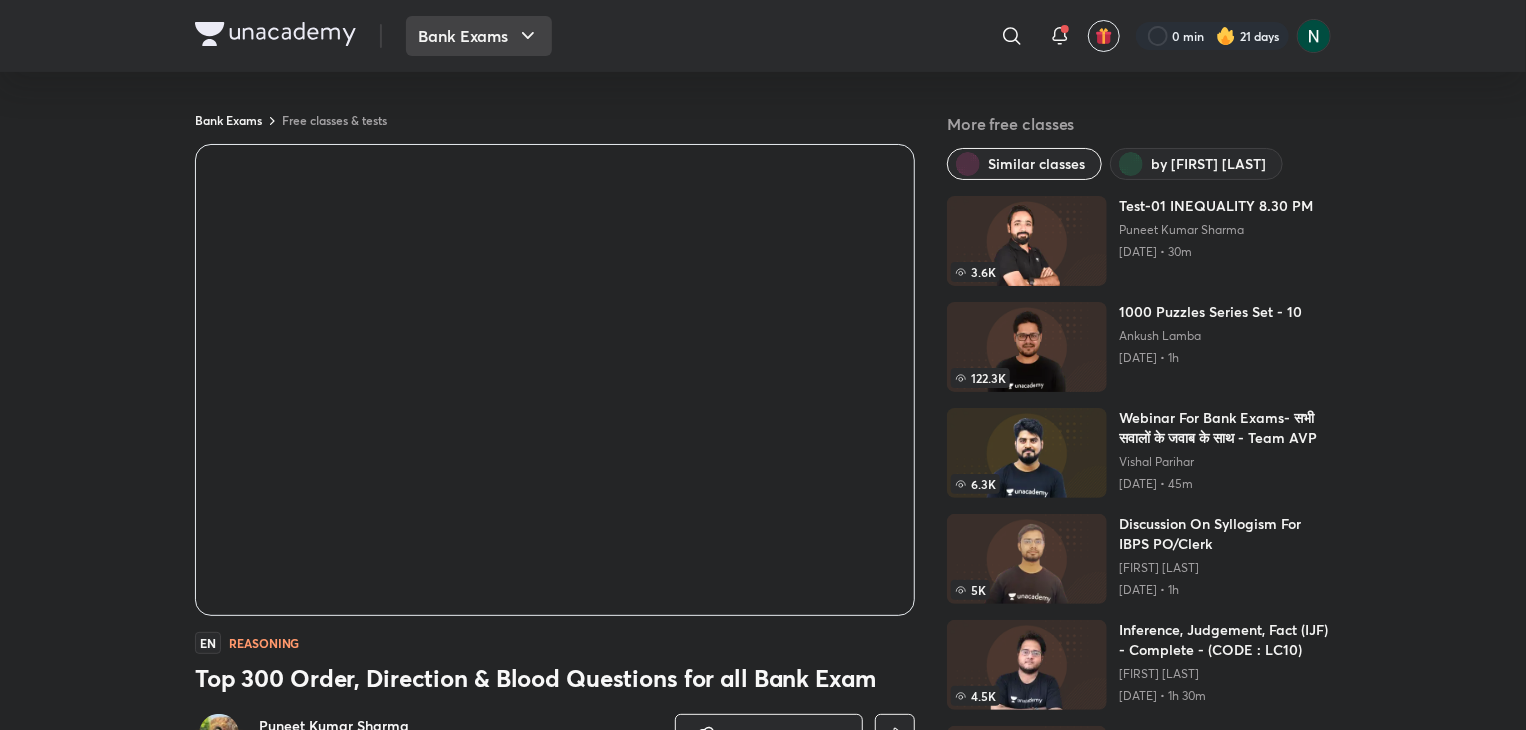 click 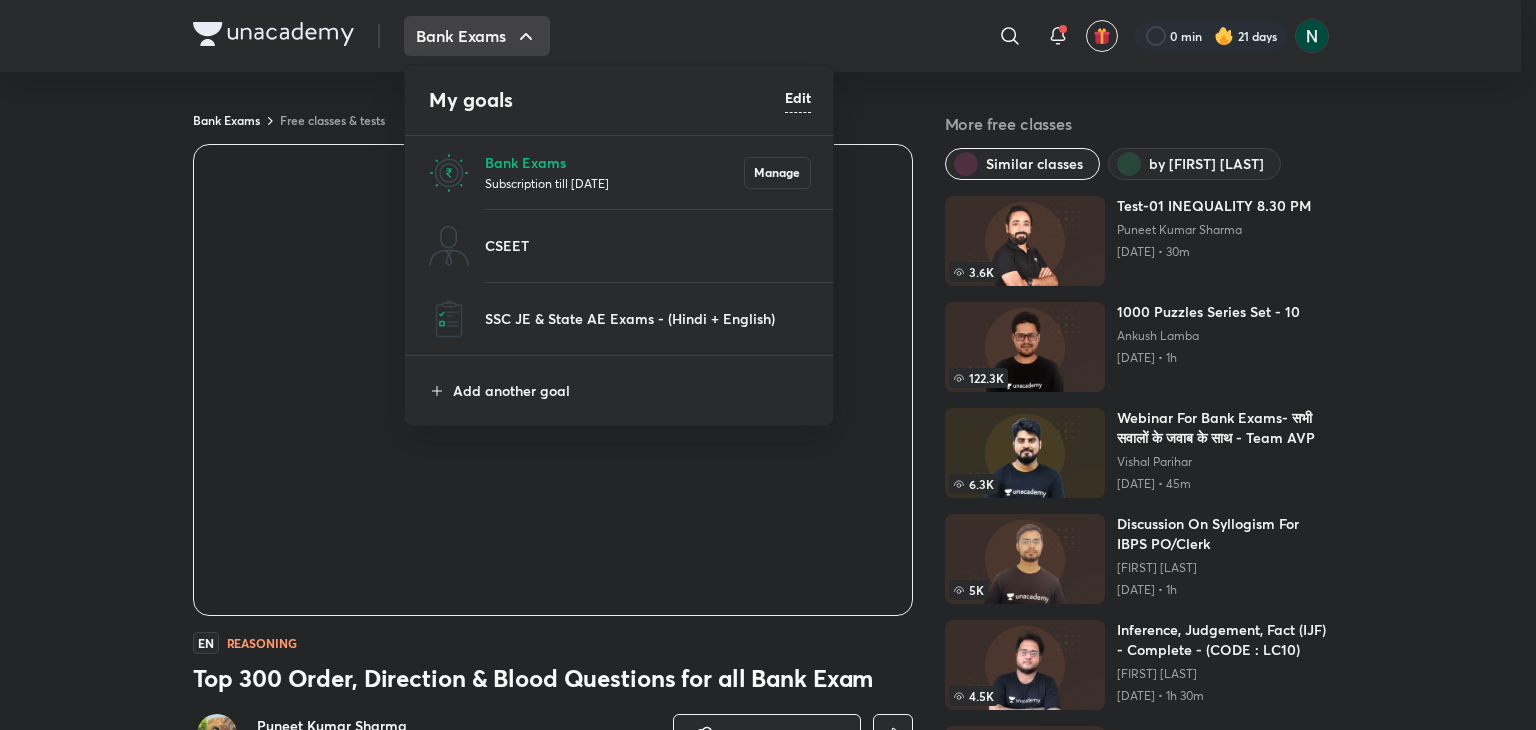 click at bounding box center [768, 365] 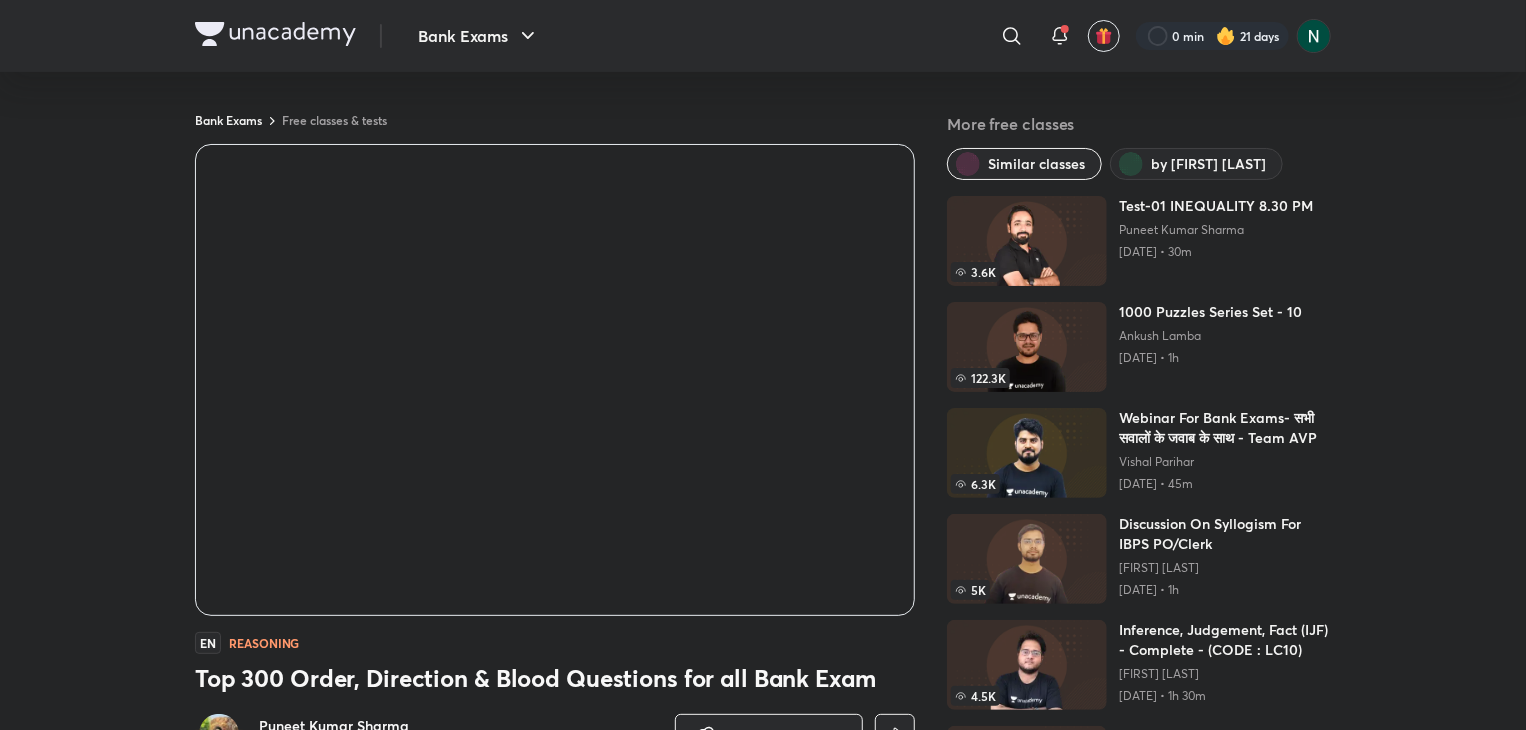 type 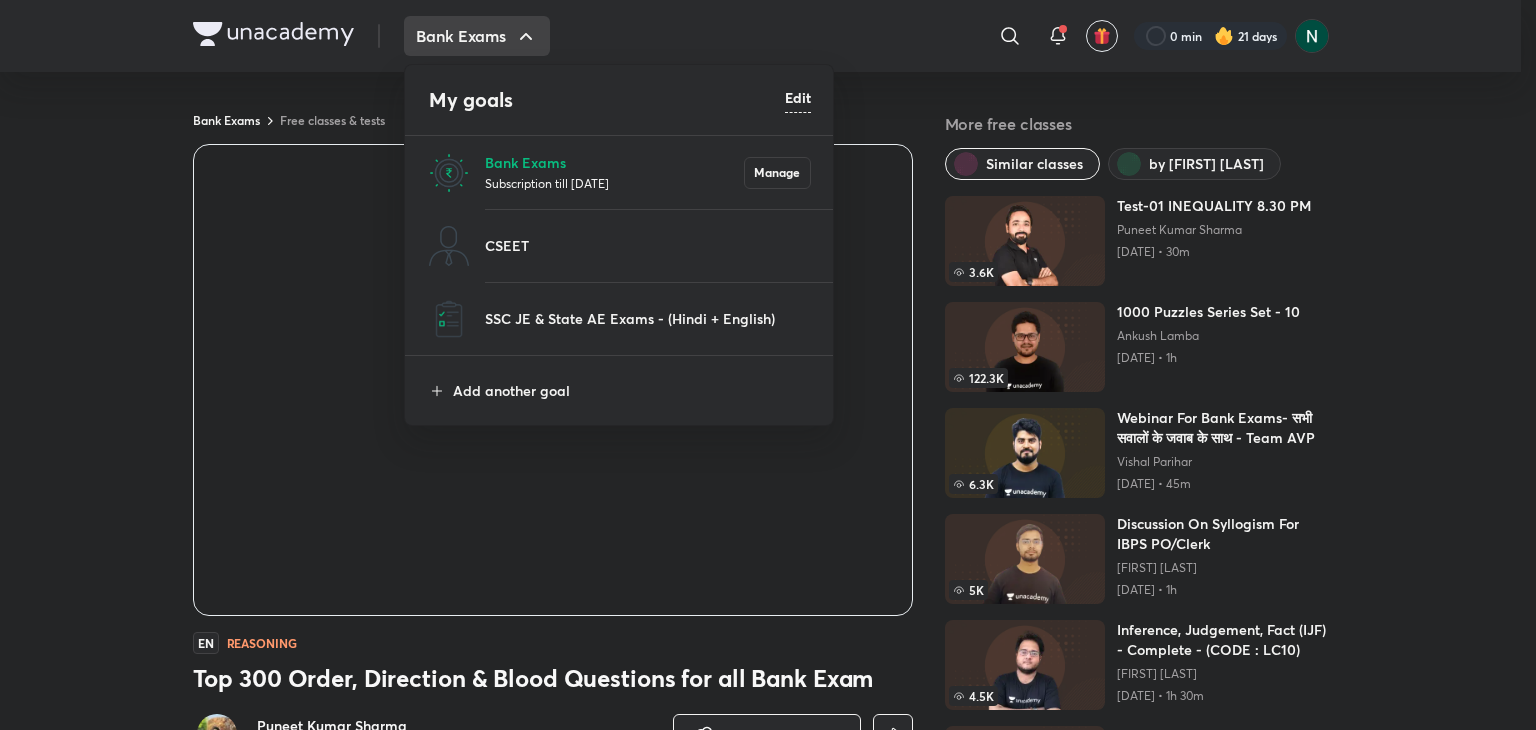 click at bounding box center [768, 365] 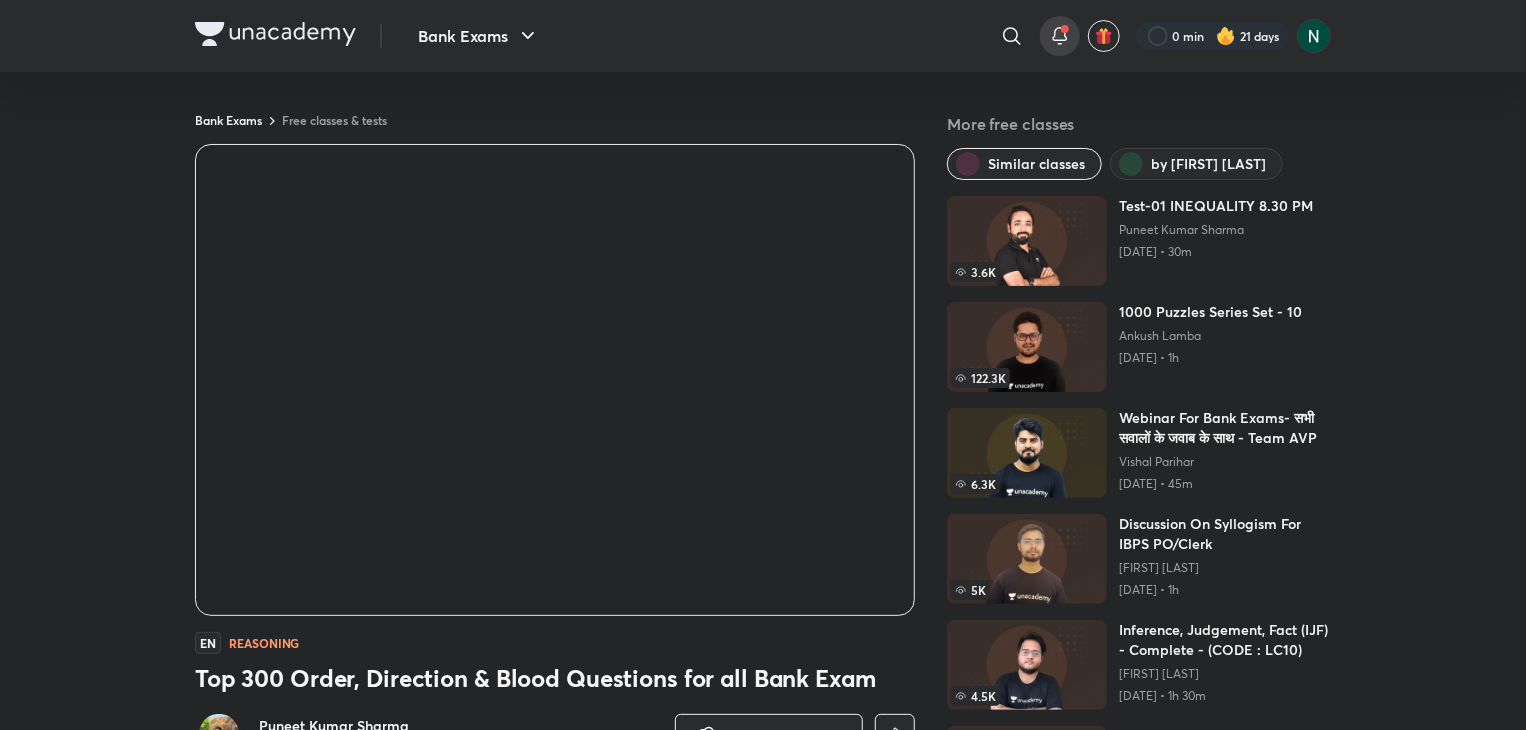 click 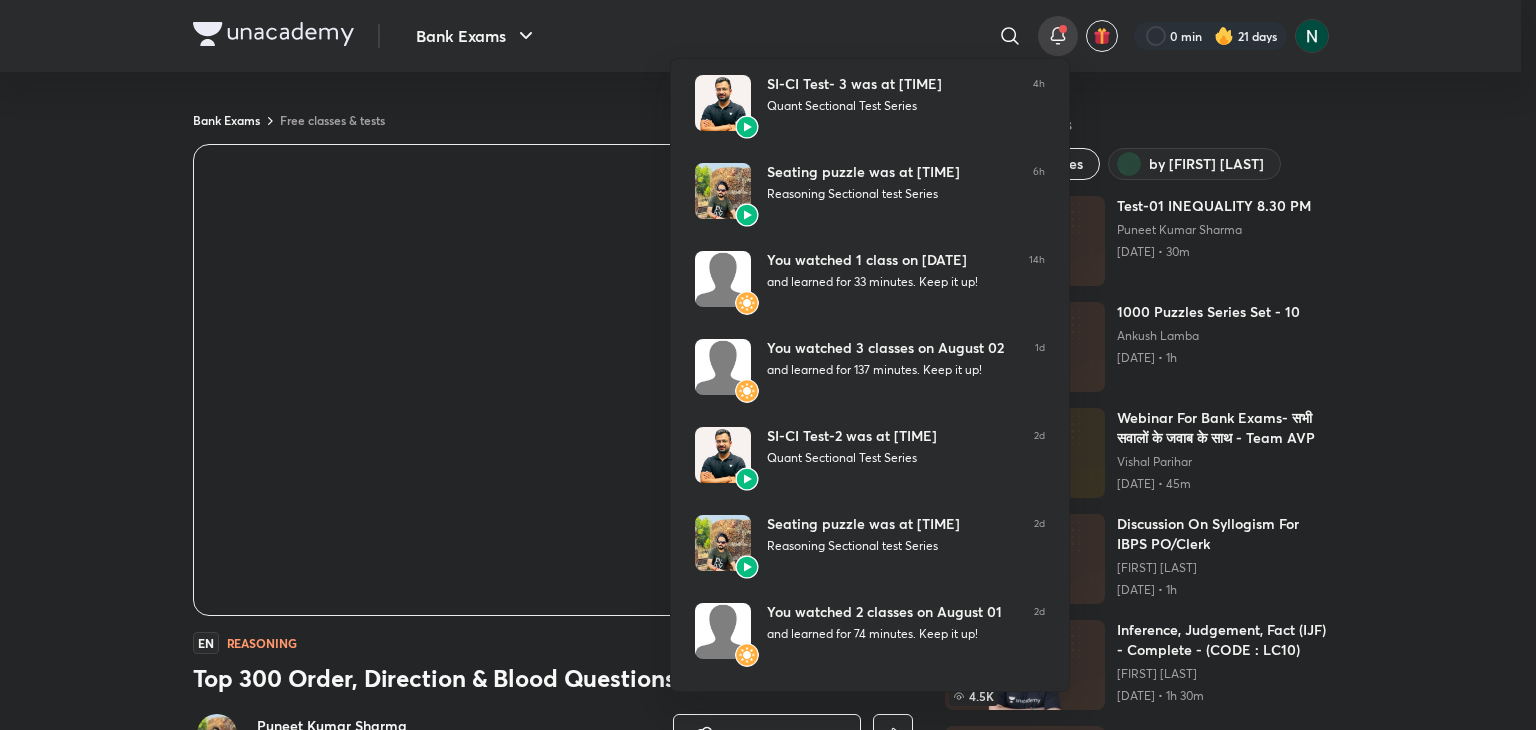 click at bounding box center (768, 365) 